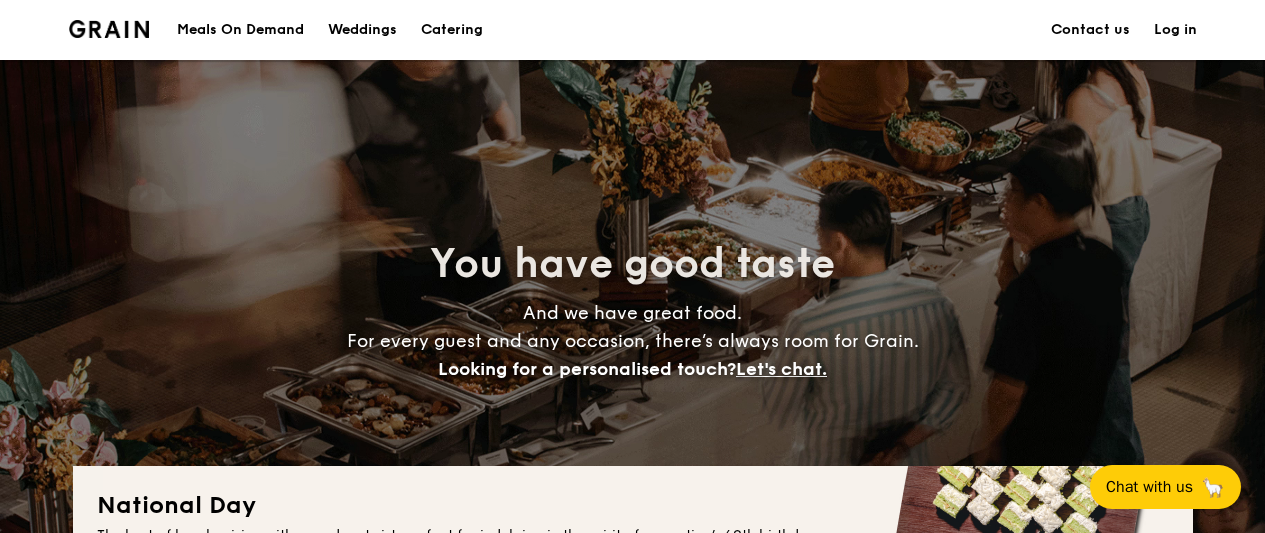 scroll, scrollTop: 0, scrollLeft: 0, axis: both 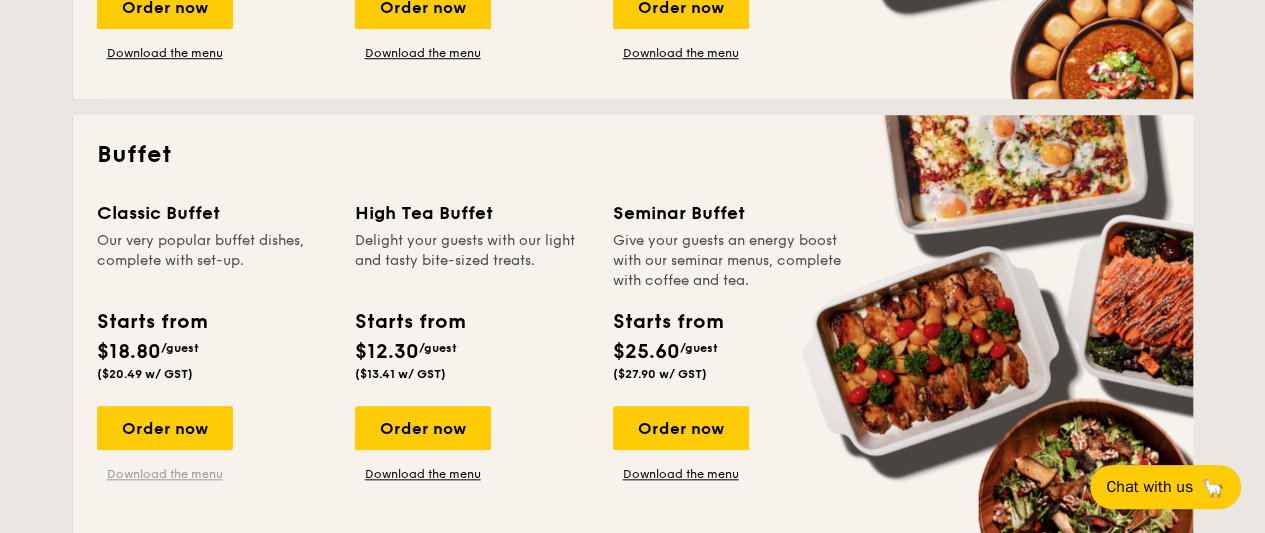 click on "Download the menu" at bounding box center (165, 474) 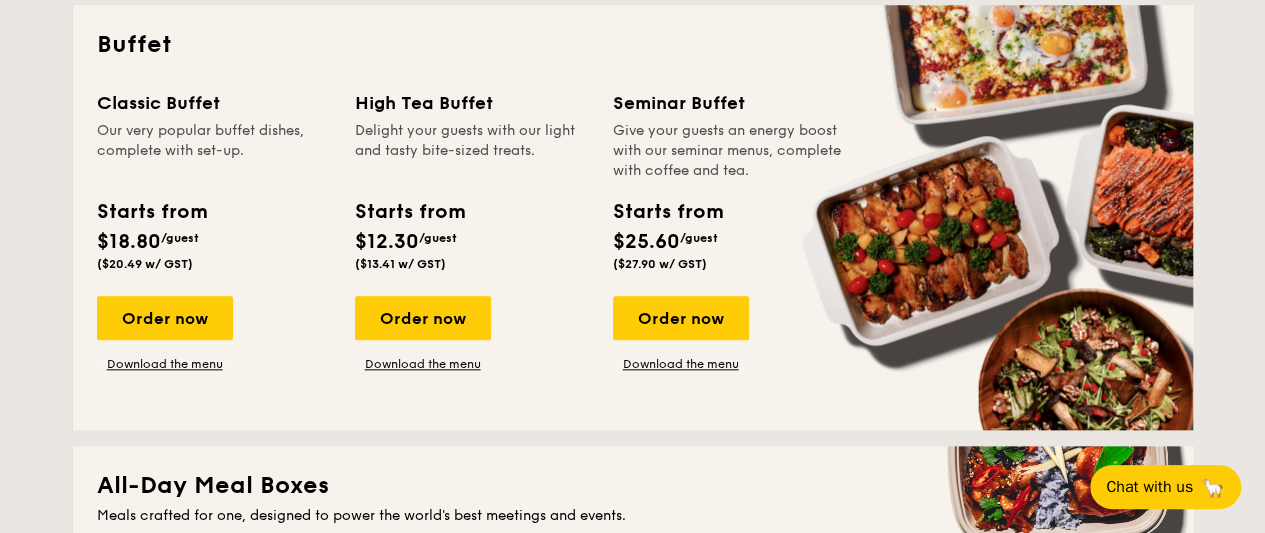 scroll, scrollTop: 903, scrollLeft: 0, axis: vertical 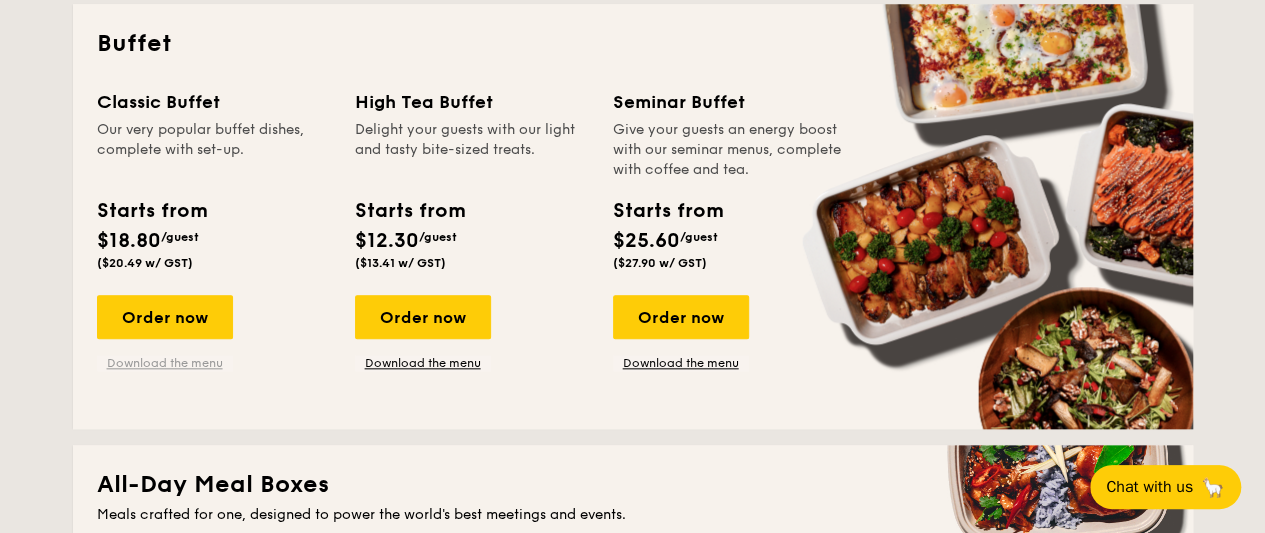click on "Download the menu" at bounding box center (165, 363) 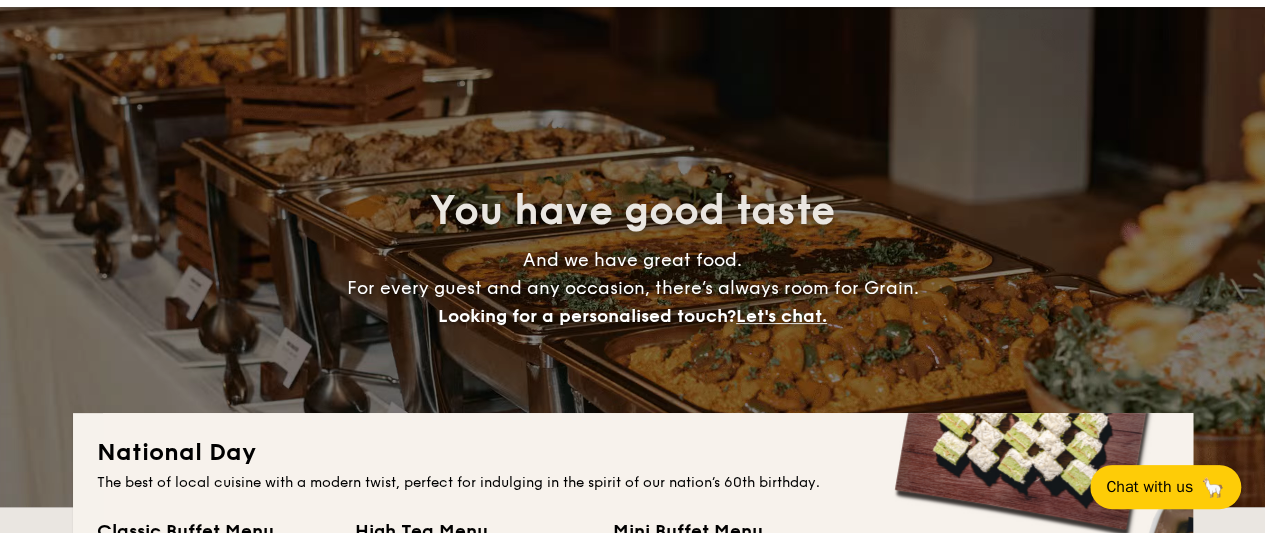 scroll, scrollTop: 0, scrollLeft: 0, axis: both 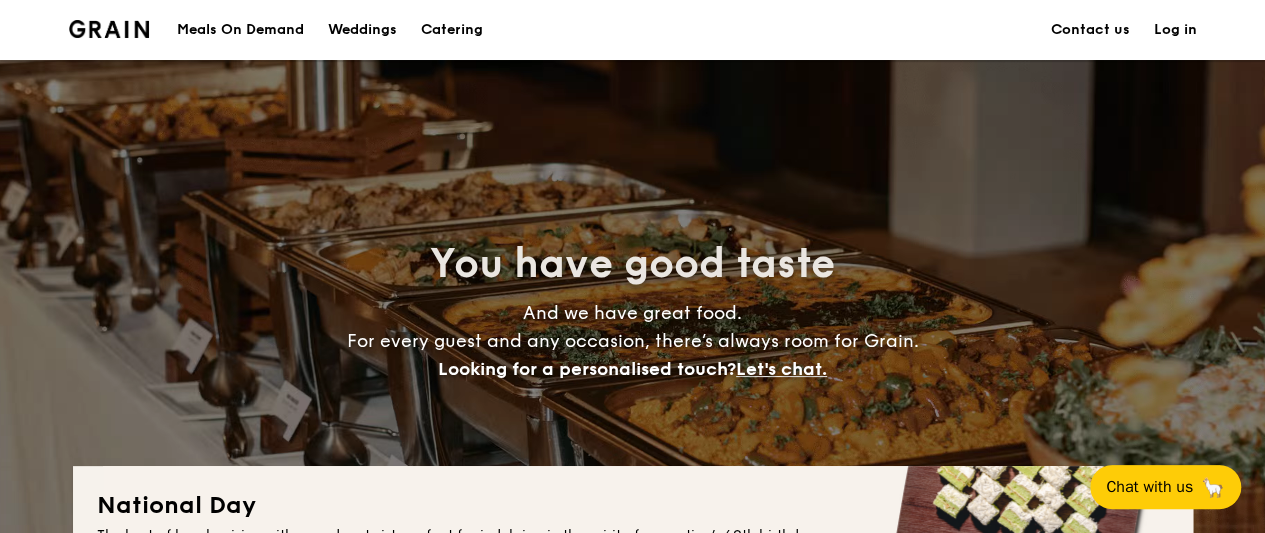 click on "Catering" at bounding box center [452, 30] 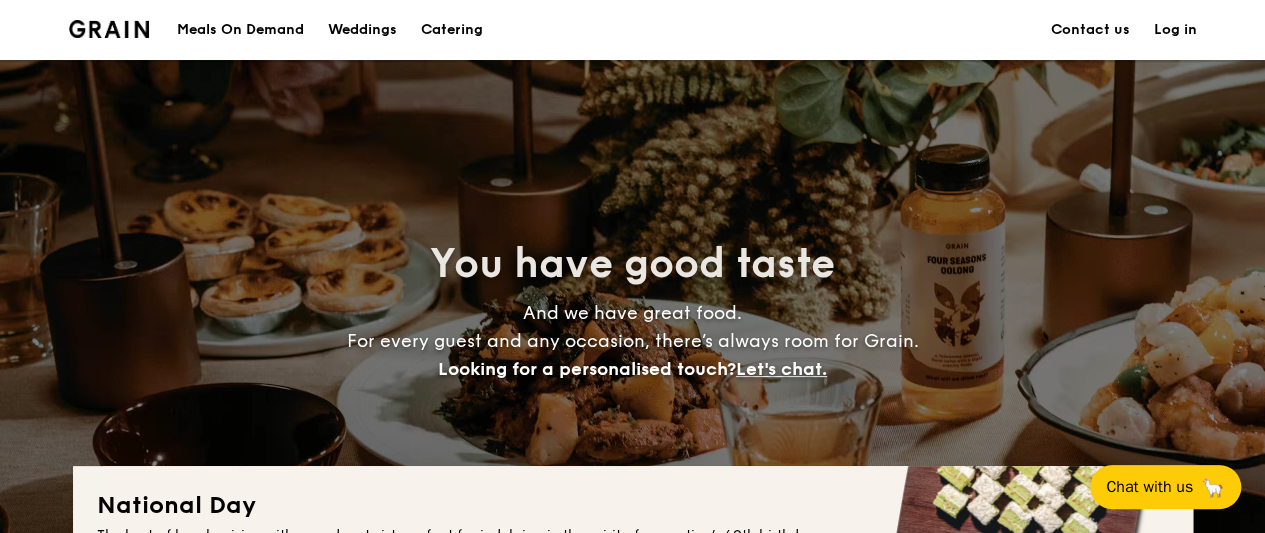 click on "Catering" at bounding box center [452, 30] 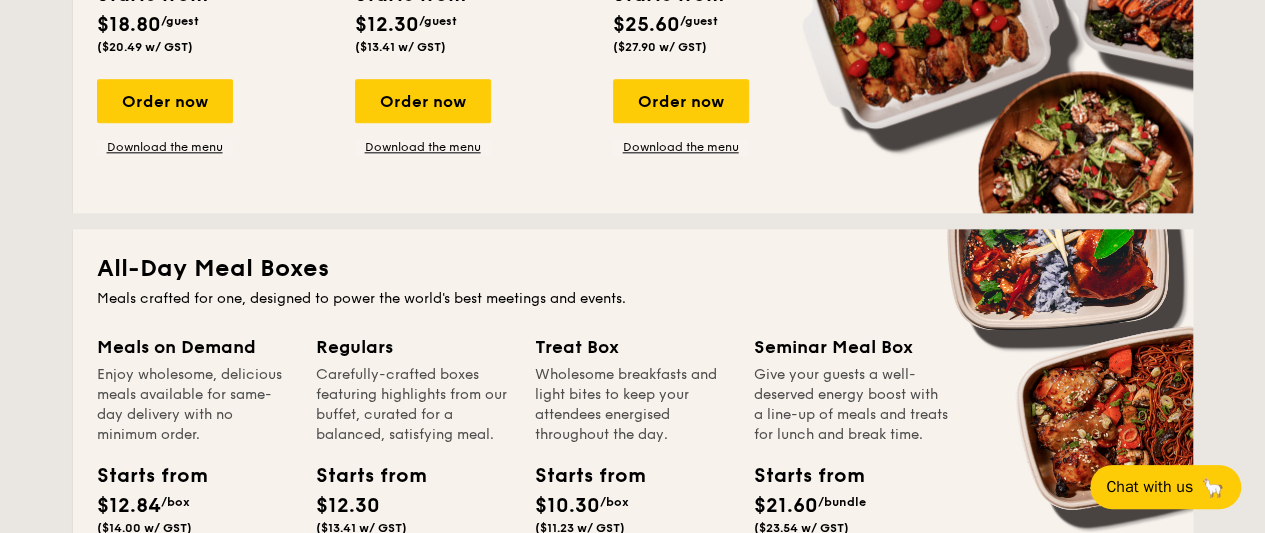 scroll, scrollTop: 950, scrollLeft: 0, axis: vertical 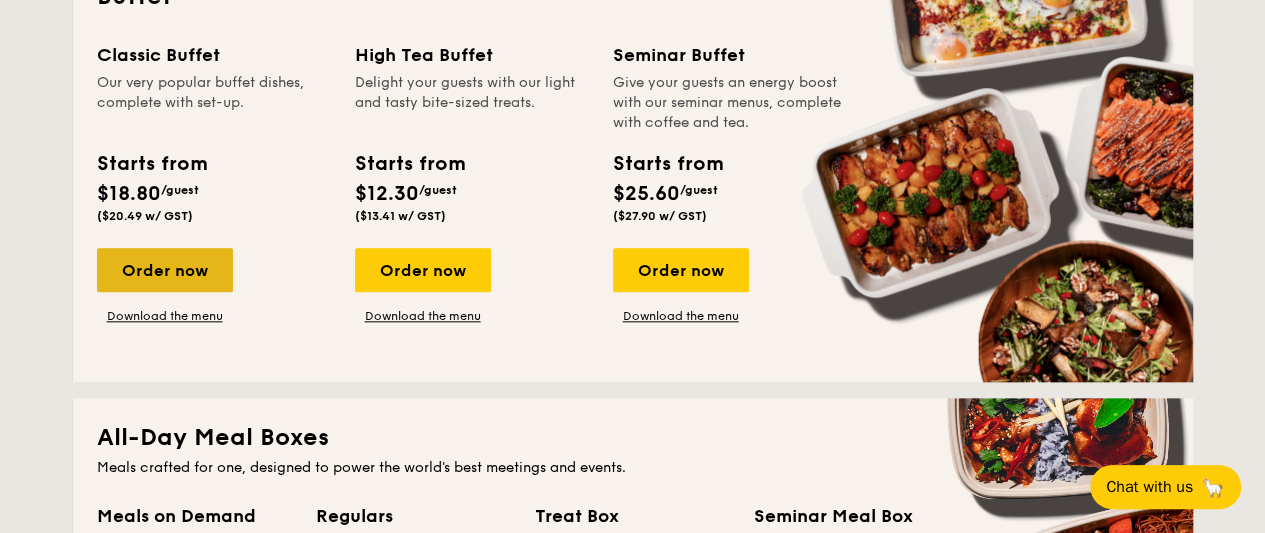 click on "Order now" at bounding box center [165, 270] 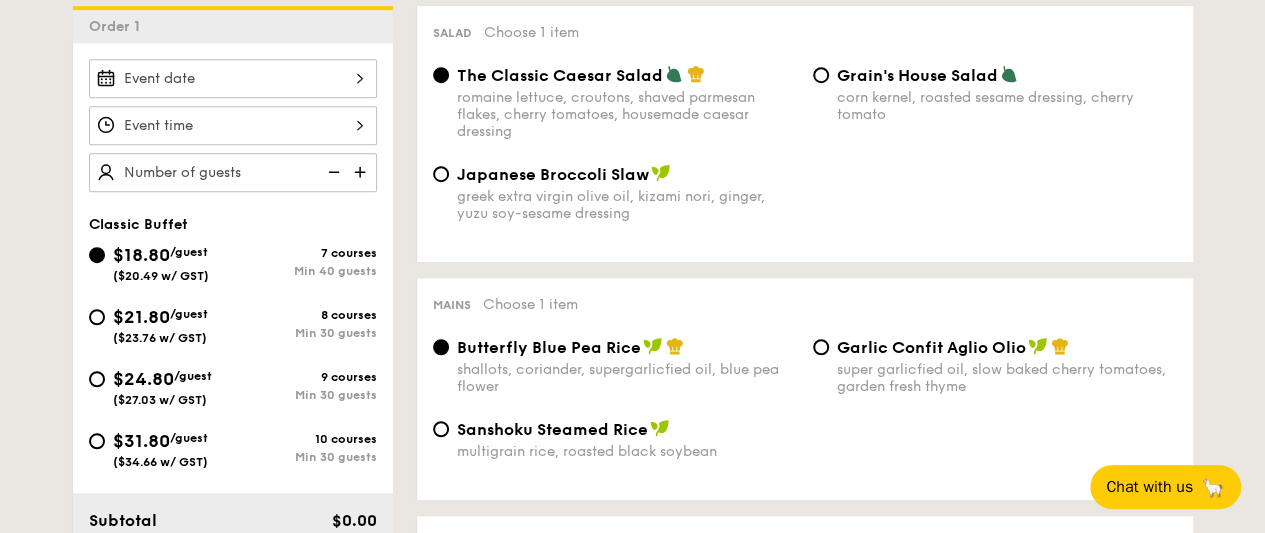 scroll, scrollTop: 559, scrollLeft: 0, axis: vertical 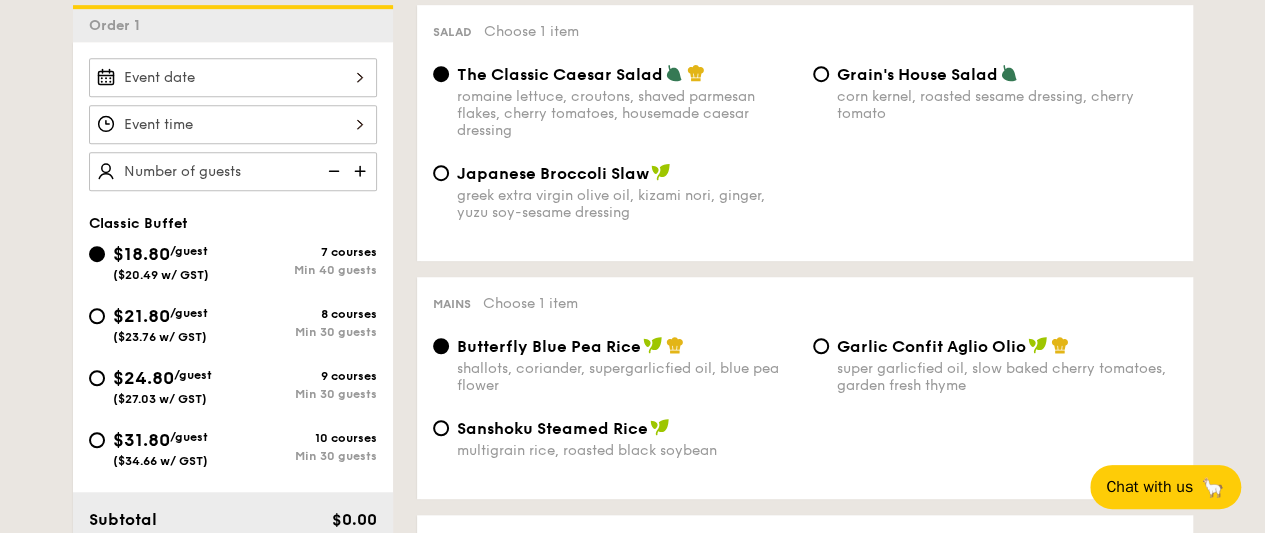 click on "Min 30 guests" at bounding box center [305, 332] 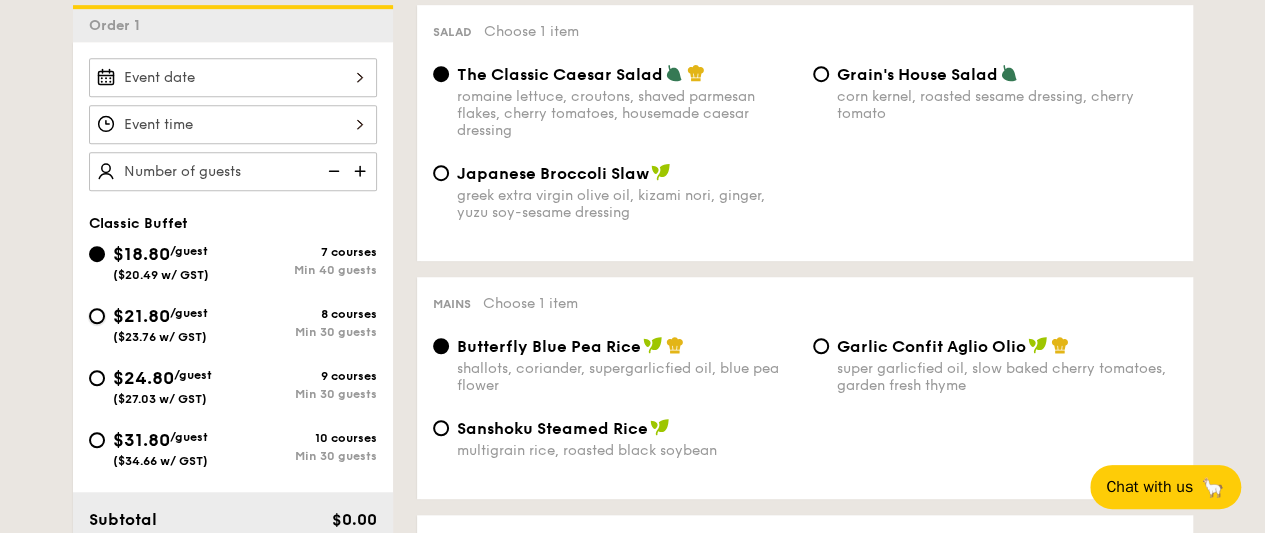 click on "$21.80
/guest
($23.76 w/ GST)
8 courses
Min 30 guests" at bounding box center (97, 316) 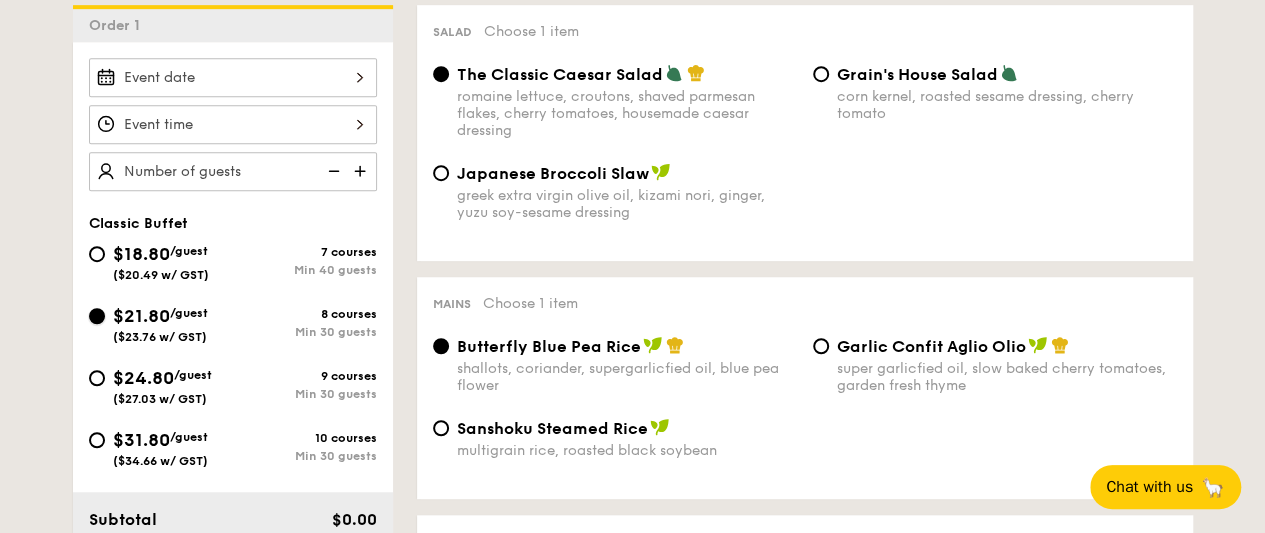 radio on "true" 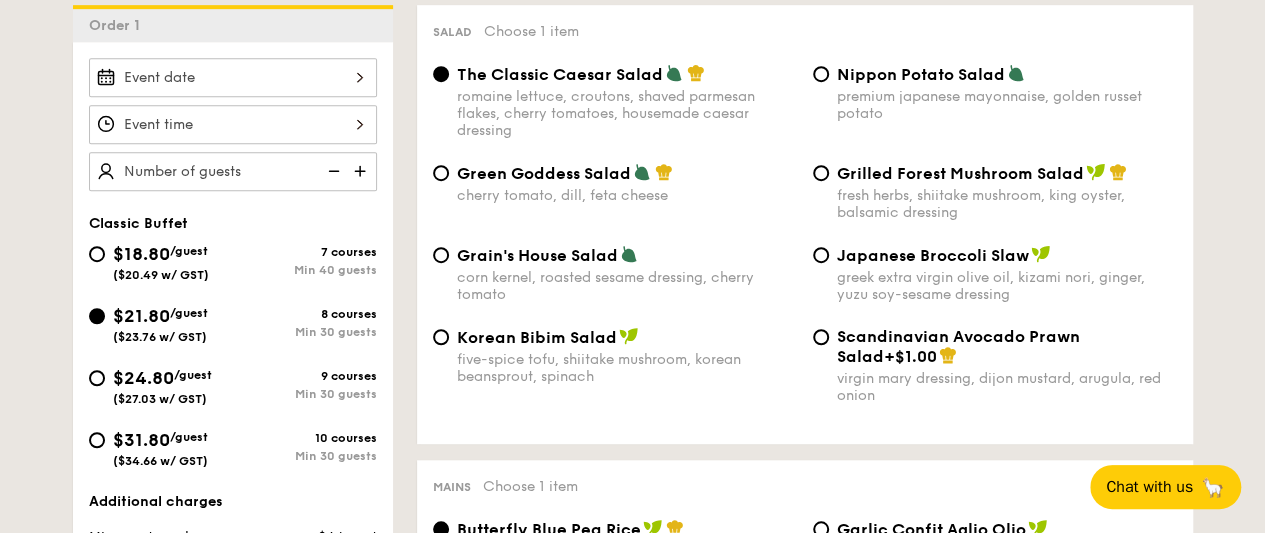 click on "$24.80
/guest
($27.03 w/ GST)" at bounding box center (161, 385) 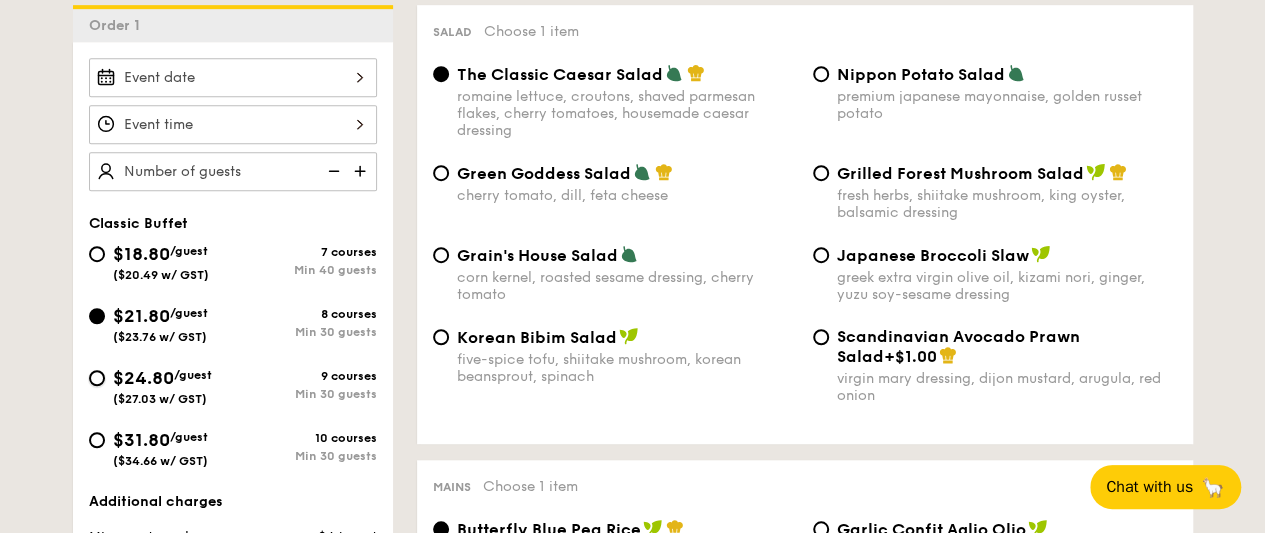 click on "$24.80
/guest
($27.03 w/ GST)
9 courses
Min 30 guests" at bounding box center (97, 378) 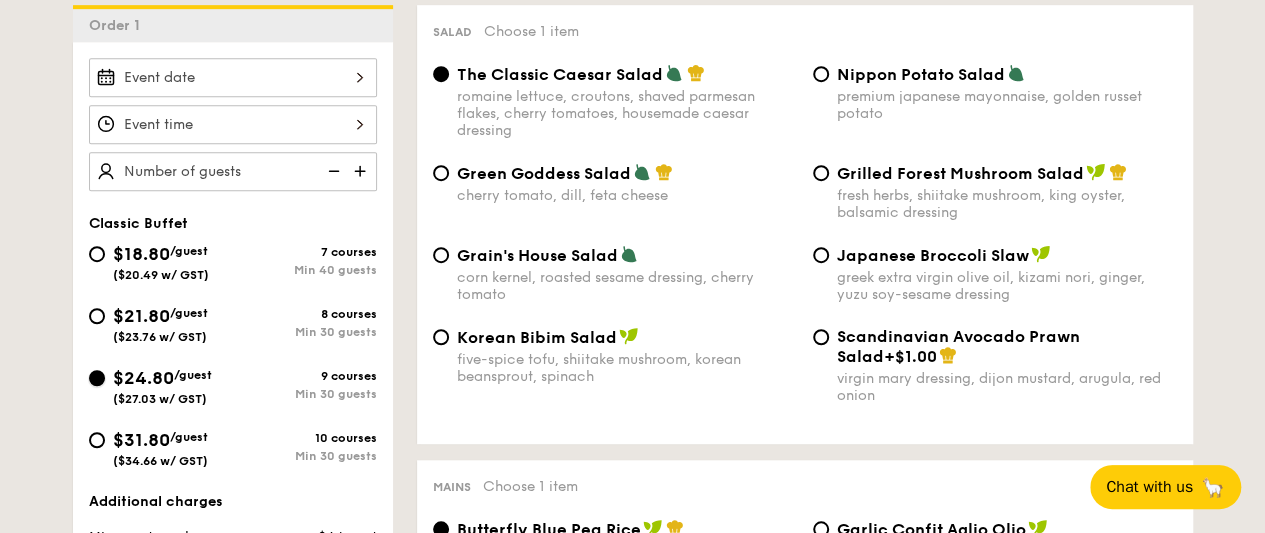 radio on "true" 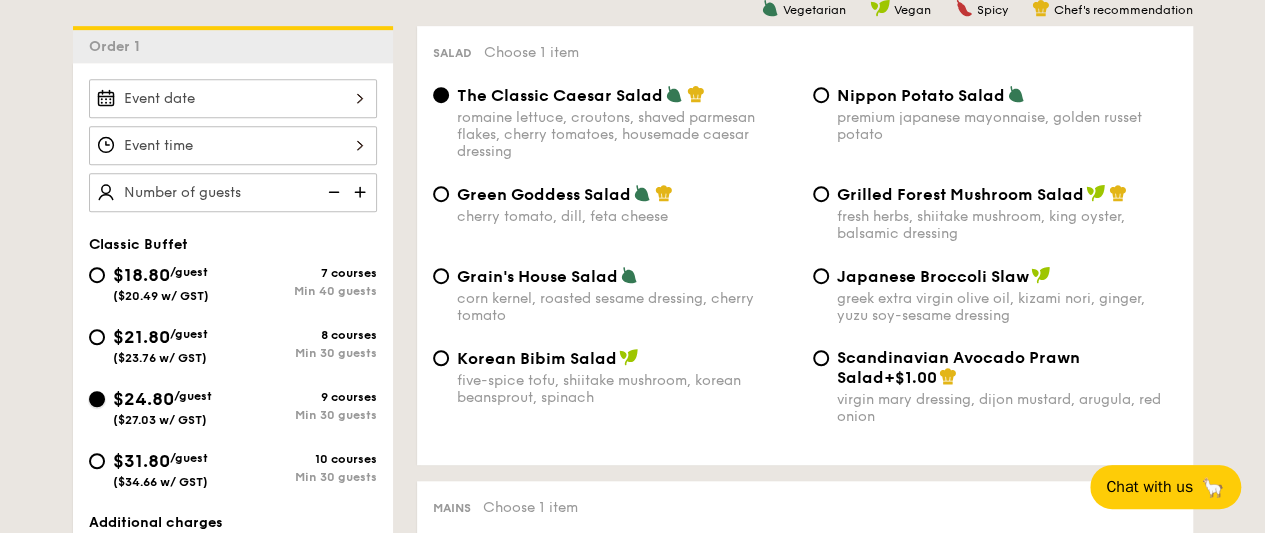 scroll, scrollTop: 0, scrollLeft: 0, axis: both 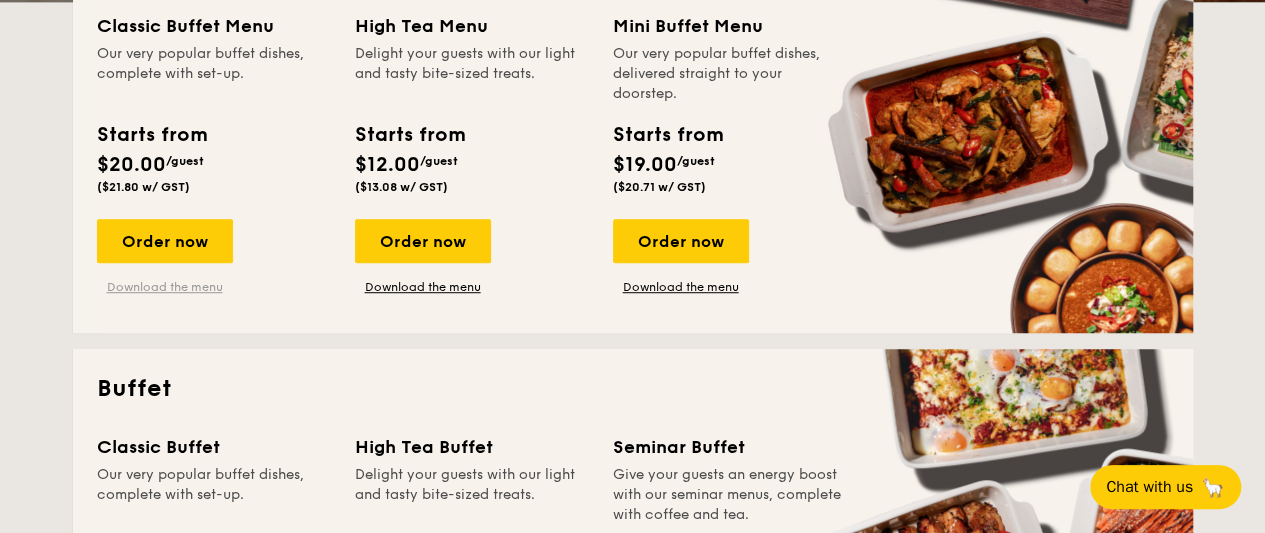 click on "Download the menu" at bounding box center [165, 287] 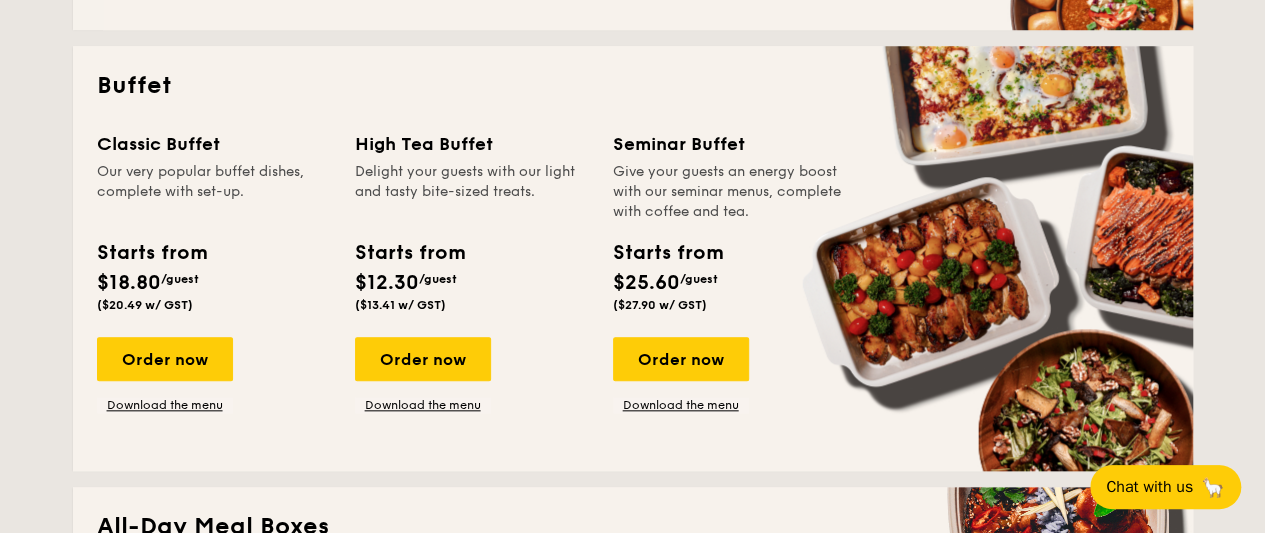 scroll, scrollTop: 862, scrollLeft: 0, axis: vertical 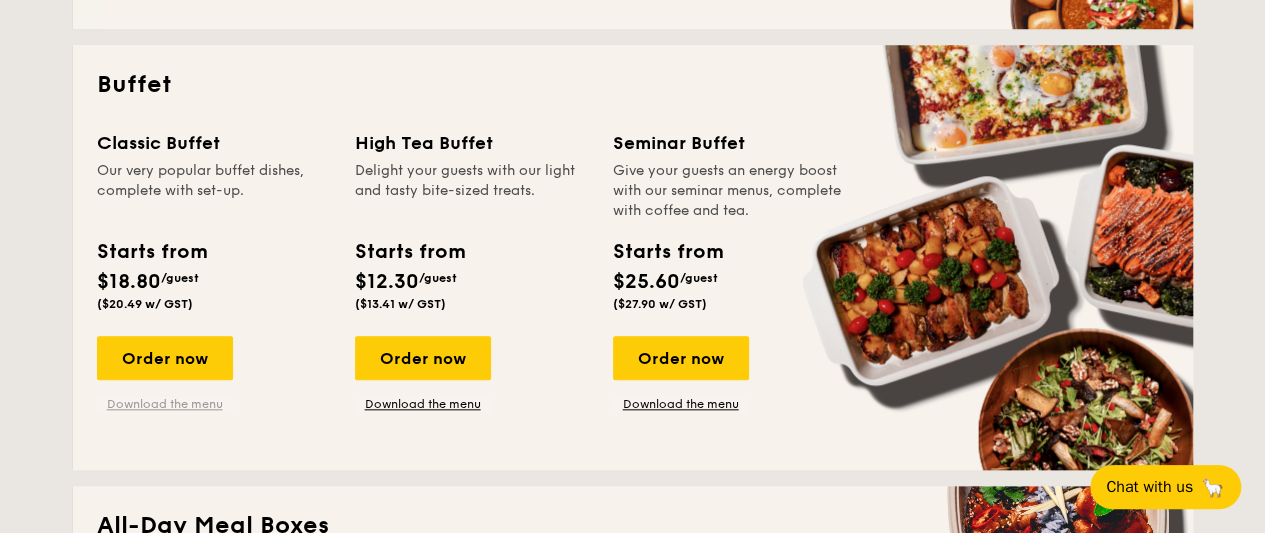 click on "Download the menu" at bounding box center (165, 404) 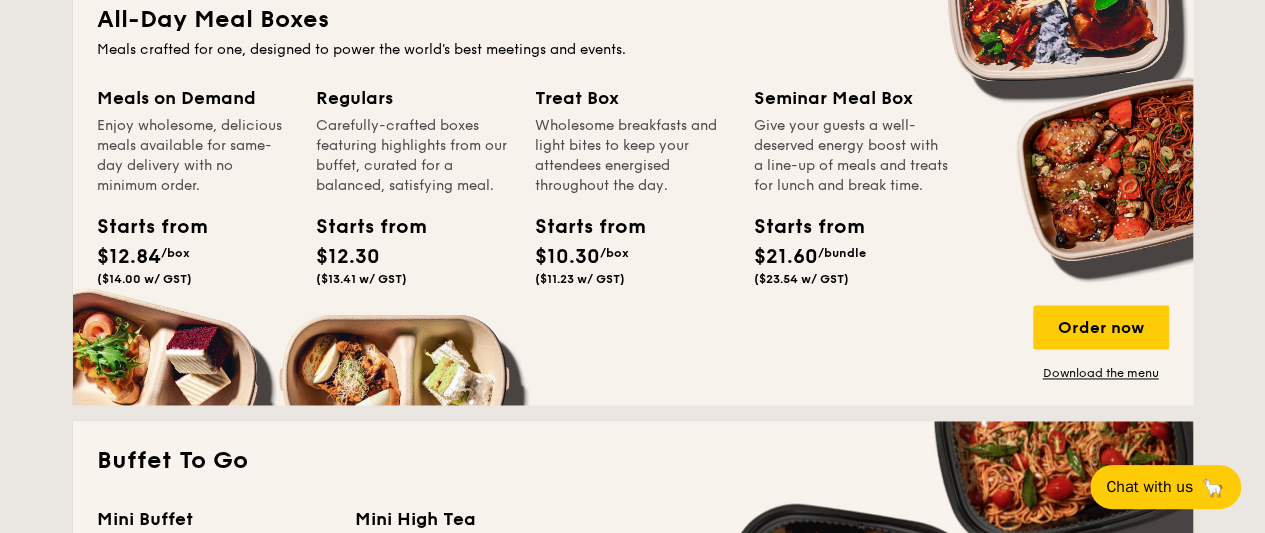 scroll, scrollTop: 1381, scrollLeft: 0, axis: vertical 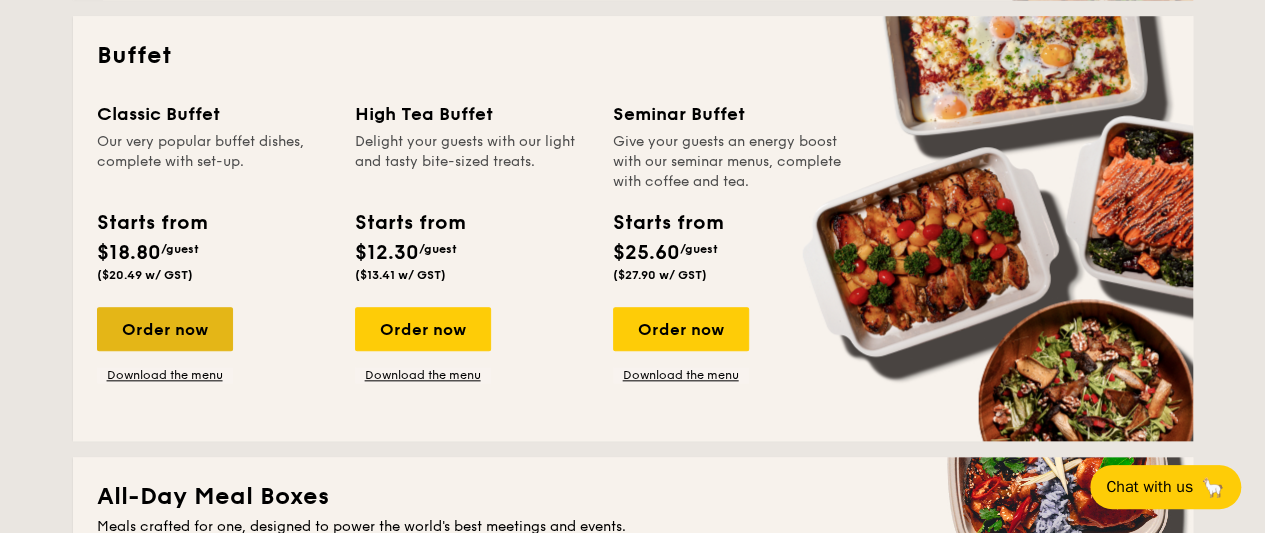 click on "Order now" at bounding box center [165, 329] 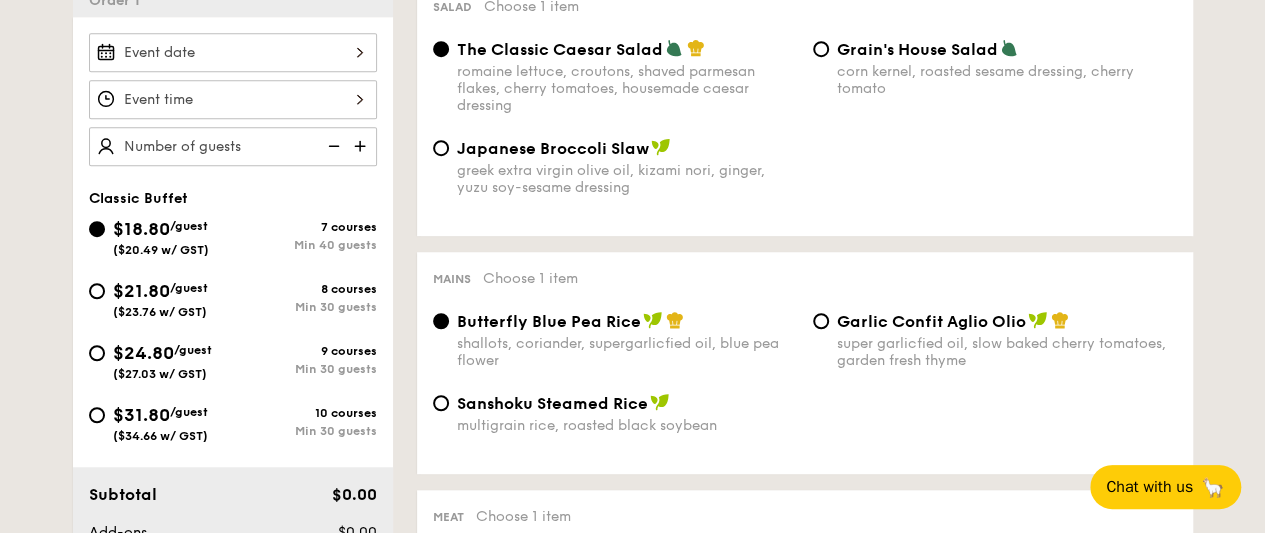 scroll, scrollTop: 593, scrollLeft: 0, axis: vertical 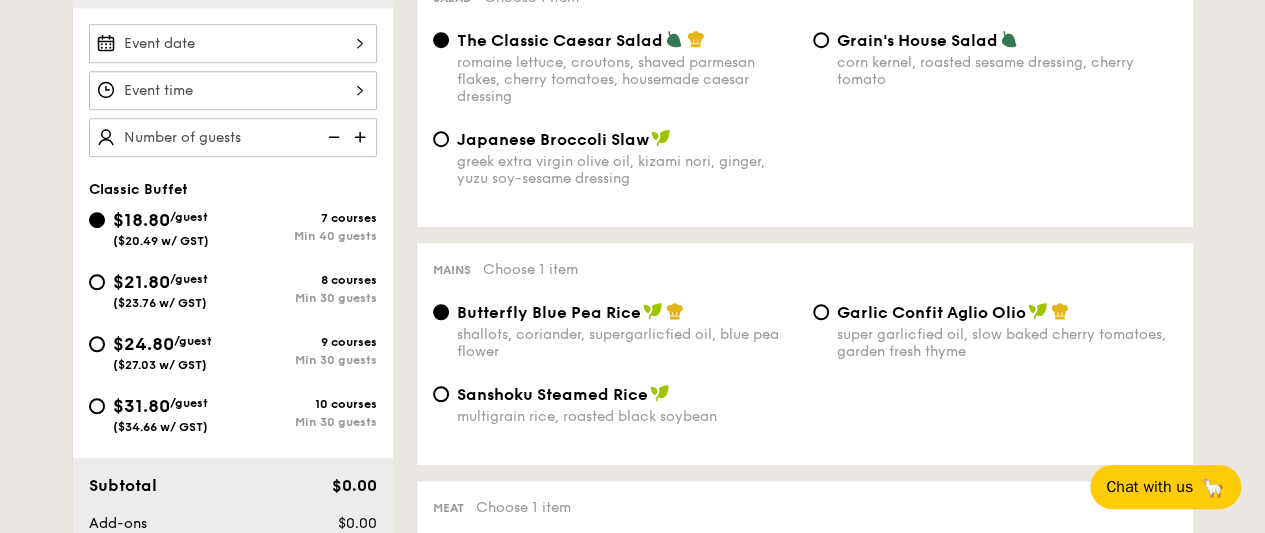 click on "$18.80
/guest
($20.49 w/ GST)
7 courses
Min 40 guests
$21.80
/guest
($23.76 w/ GST)
8 courses
Min 30 guests
$24.80
/guest
($27.03 w/ GST)
9 courses
Min 30 guests
$31.80
/guest
($34.66 w/ GST)
10 courses
Min 30 guests" at bounding box center (233, 330) 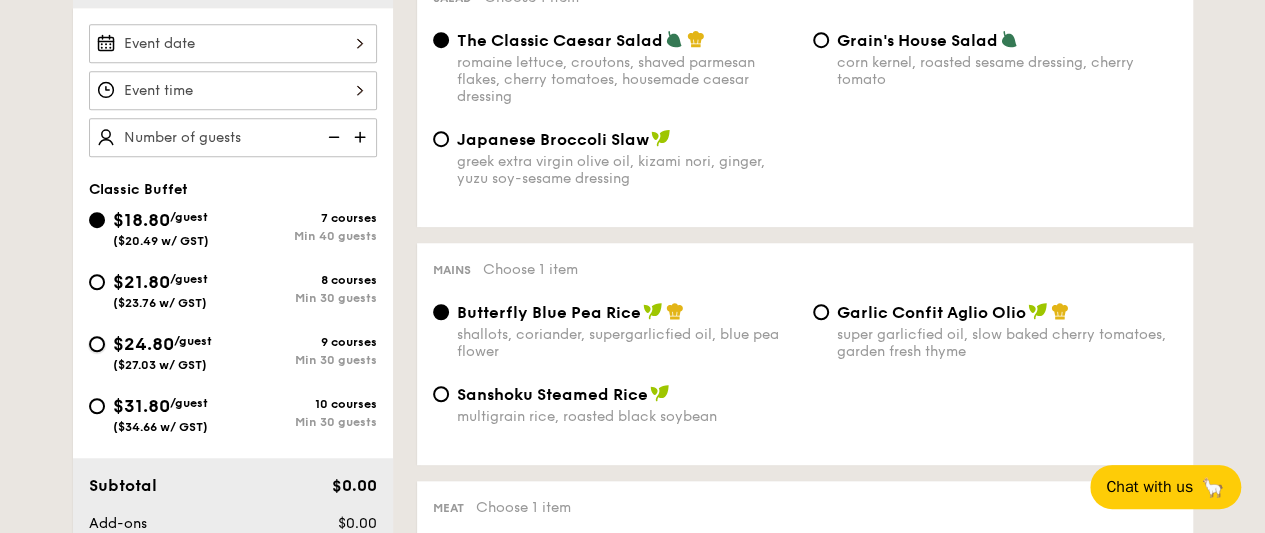 click on "$24.80
/guest
($27.03 w/ GST)
9 courses
Min 30 guests" at bounding box center [97, 344] 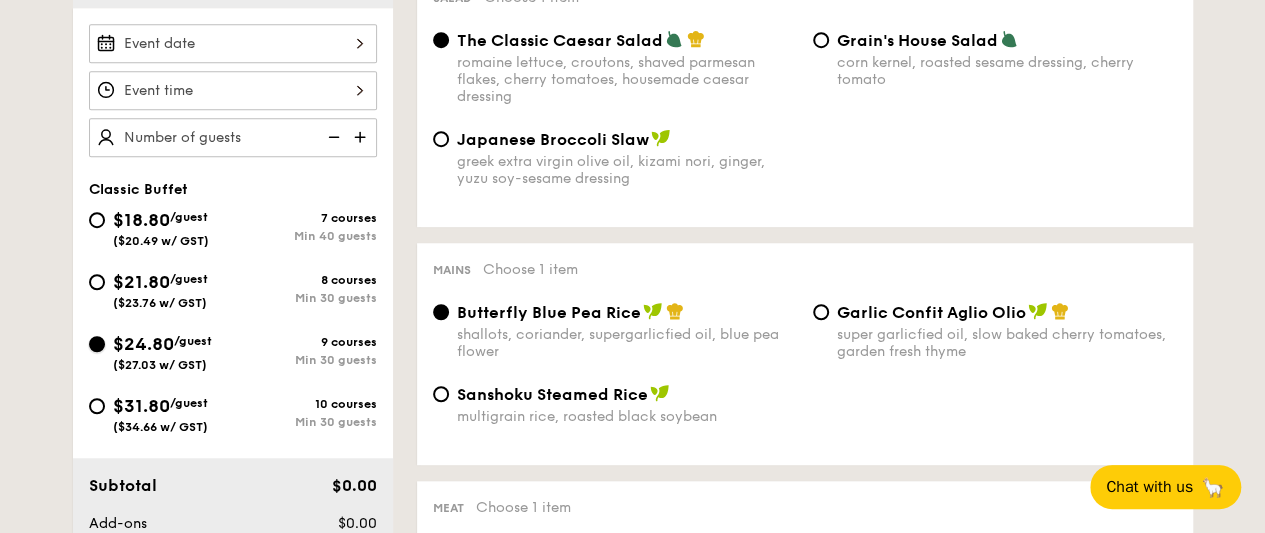 radio on "true" 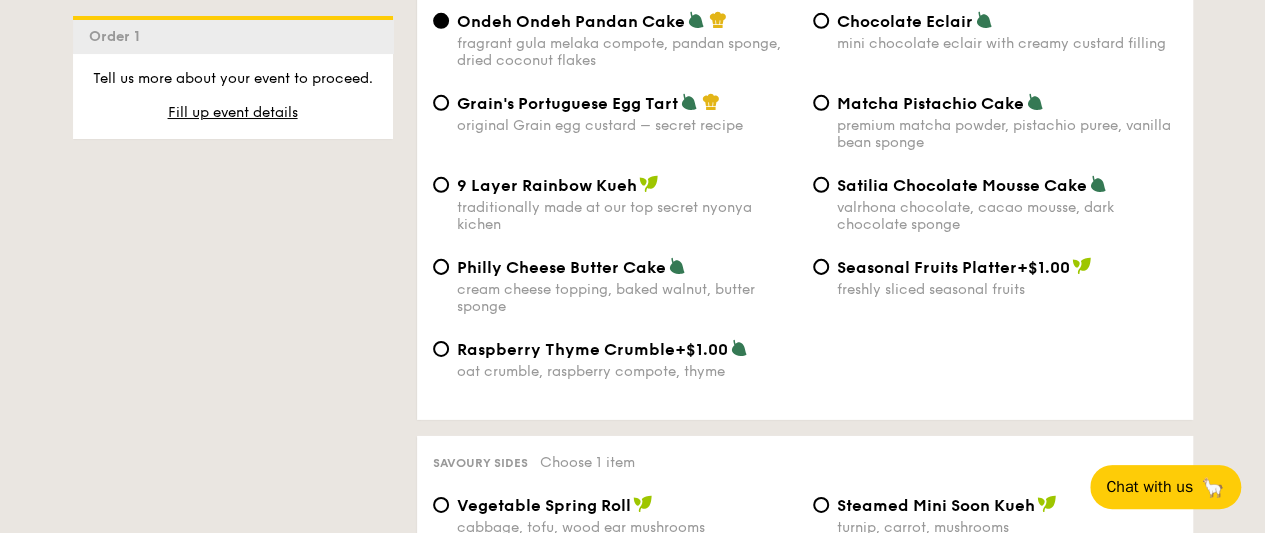 scroll, scrollTop: 3059, scrollLeft: 0, axis: vertical 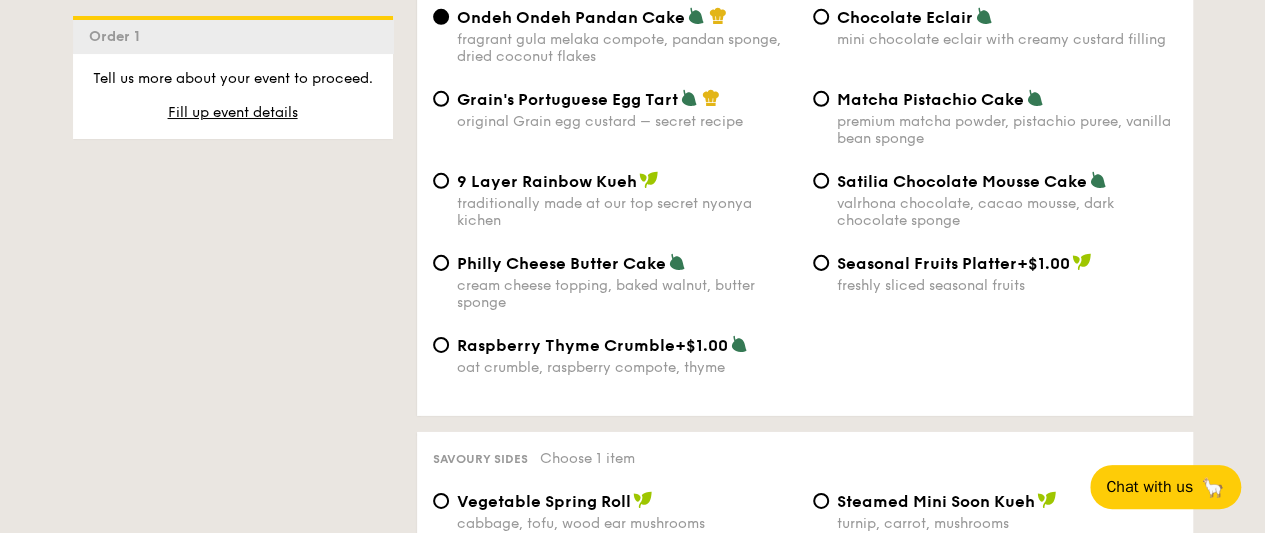 drag, startPoint x: 765, startPoint y: 69, endPoint x: 365, endPoint y: 246, distance: 437.4117 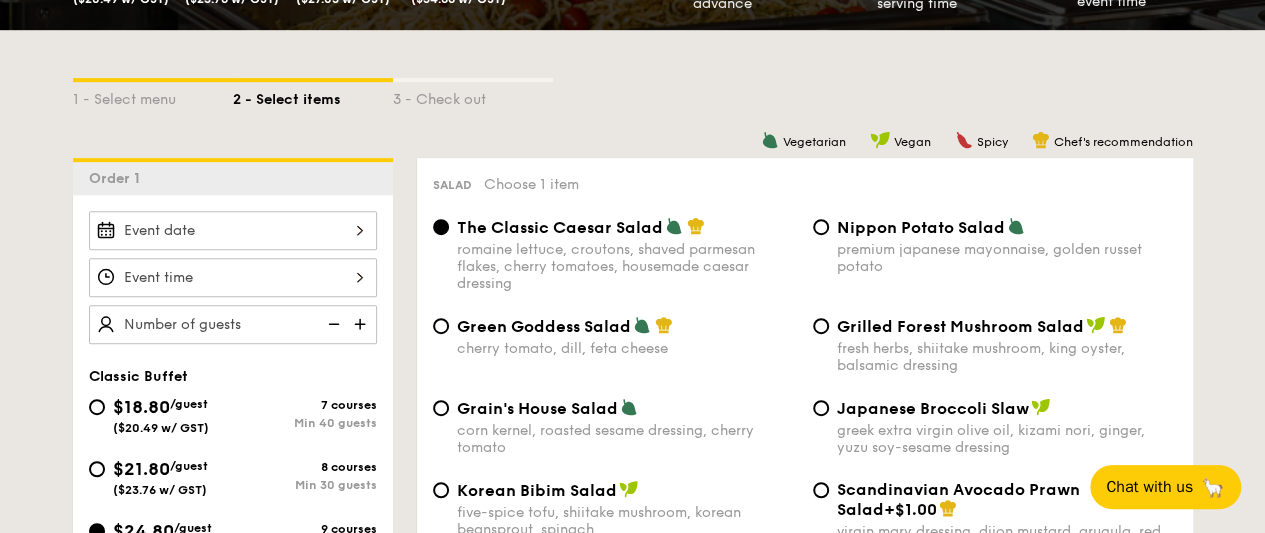 scroll, scrollTop: 496, scrollLeft: 0, axis: vertical 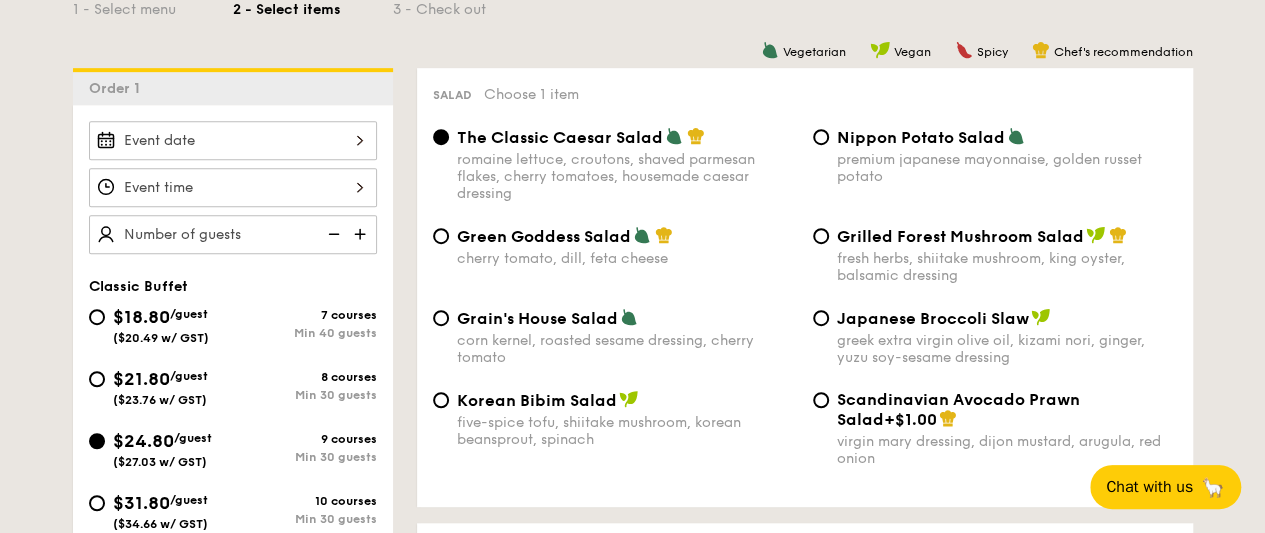 click on "$21.80
/guest
($23.76 w/ GST)" at bounding box center [161, 386] 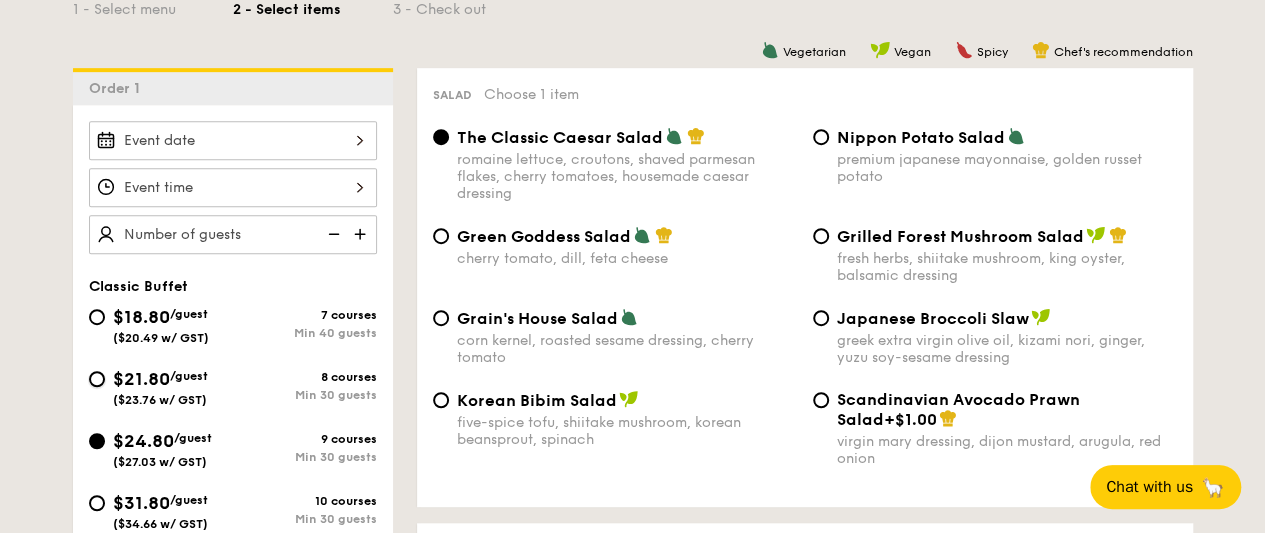 click on "$21.80
/guest
($23.76 w/ GST)
8 courses
Min 30 guests" at bounding box center [97, 379] 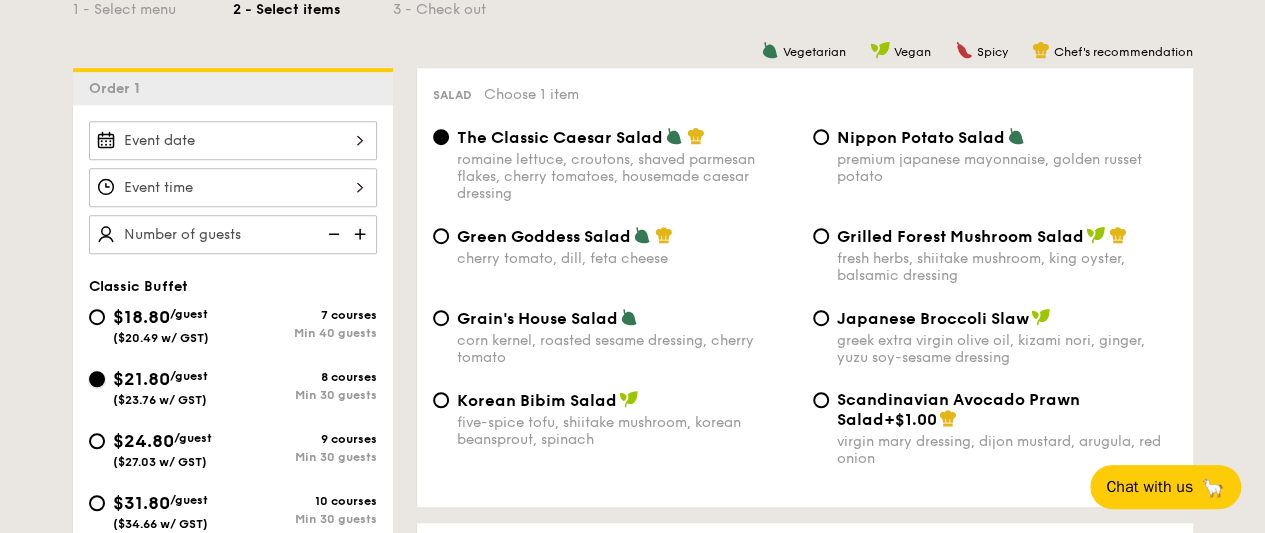 radio on "true" 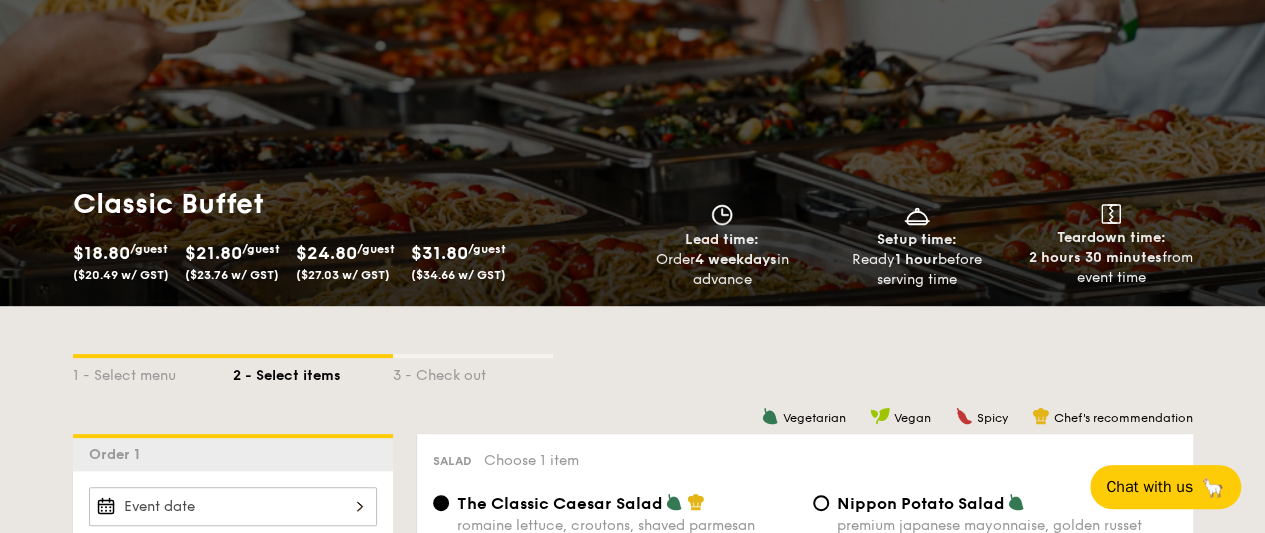 scroll, scrollTop: 0, scrollLeft: 0, axis: both 